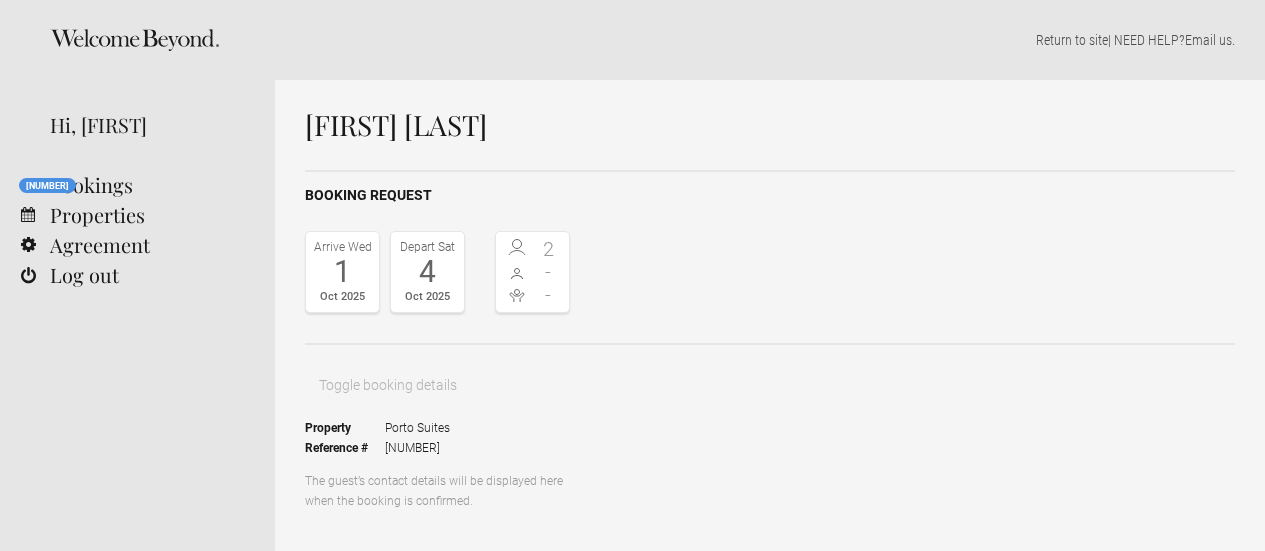 scroll, scrollTop: 1050, scrollLeft: 0, axis: vertical 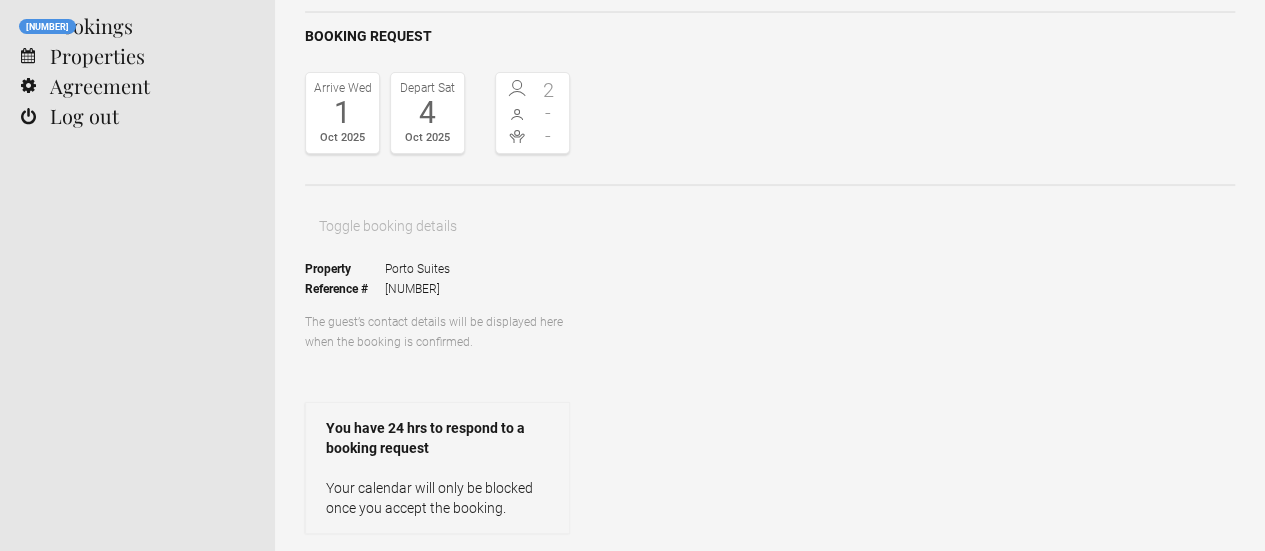 click on "1 Oct 2025  -  4 Oct 2025
3  nights
Club Suite (2 Adults)
396,00 €
Total  (including VAT & all other taxes)
396,00 €
(approx.  396,00 € )
Included in the rates
Rates include complimentary still and sparkling bottled water, Port Wine FONSECA Tawny, daily housekeeping and turndown service, full concierge and select business services available, complimentary tea and coffee. Your gift for booking with Welcome Beyond: Complimentary bottle of Port wine
Payment terms
A valid credit card is required as guarantee to confirm the booking." at bounding box center (770, 885) 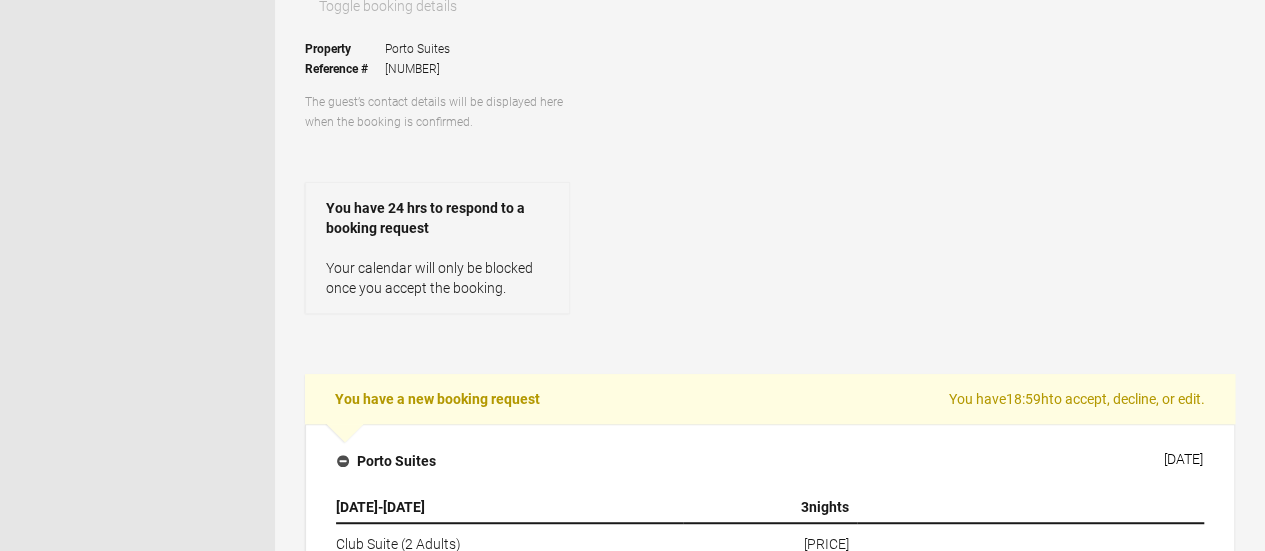 scroll, scrollTop: 378, scrollLeft: 0, axis: vertical 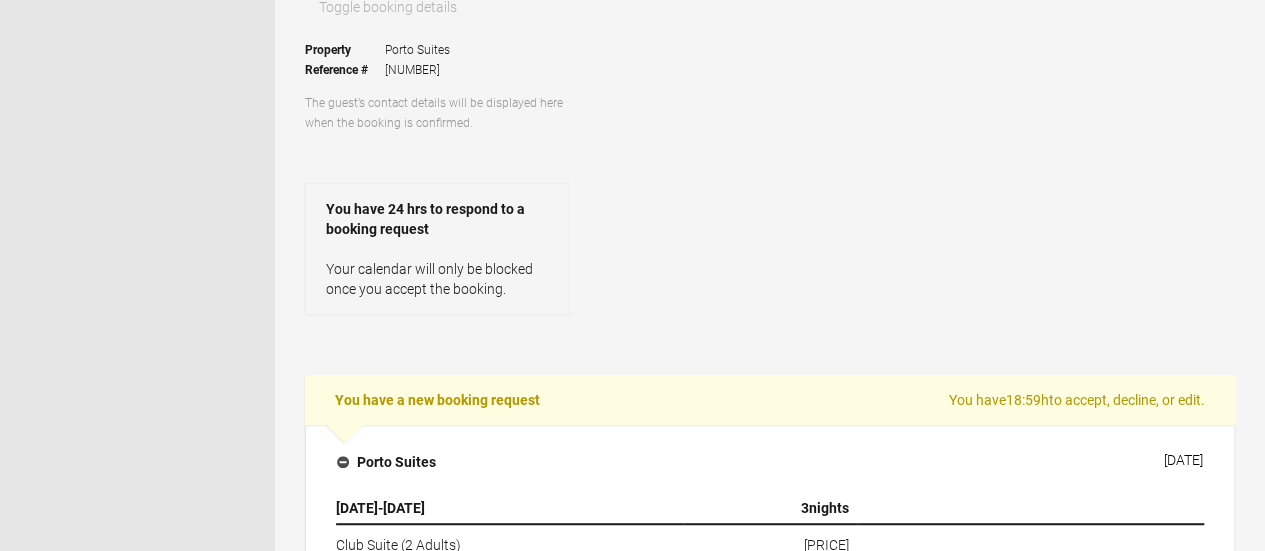 click on "Accept" at bounding box center [412, 906] 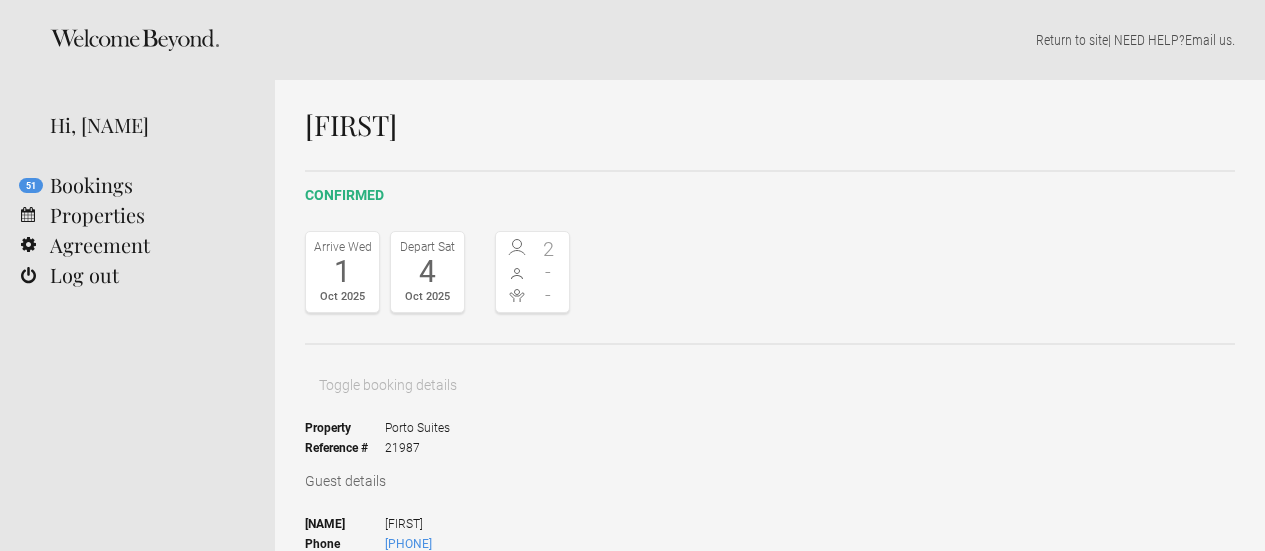 scroll, scrollTop: 0, scrollLeft: 0, axis: both 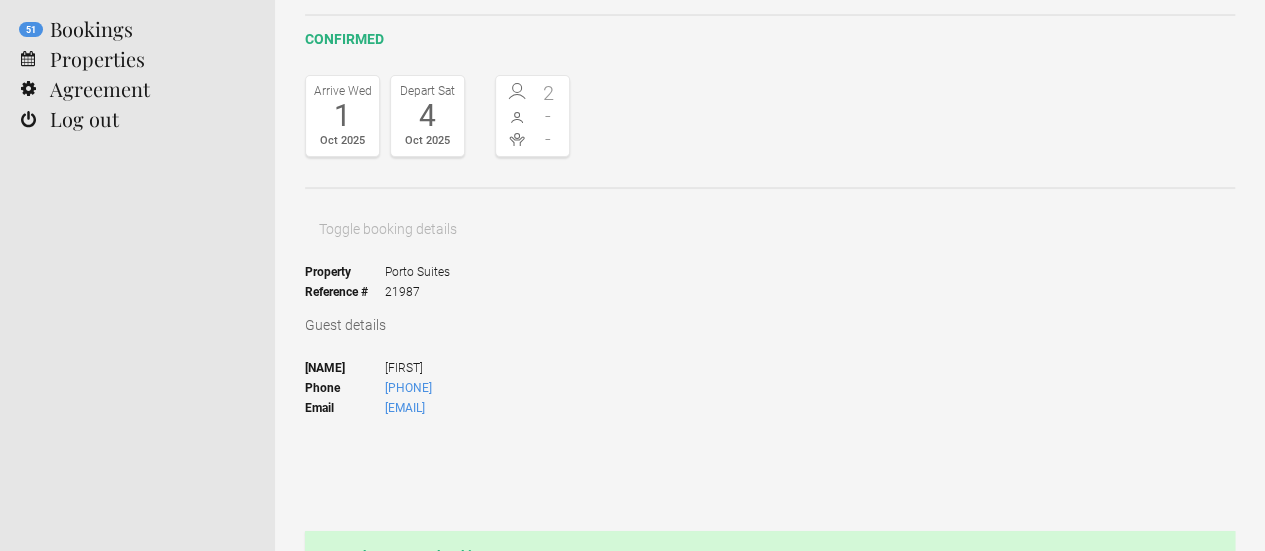 click on "View credit card" at bounding box center (412, 785) 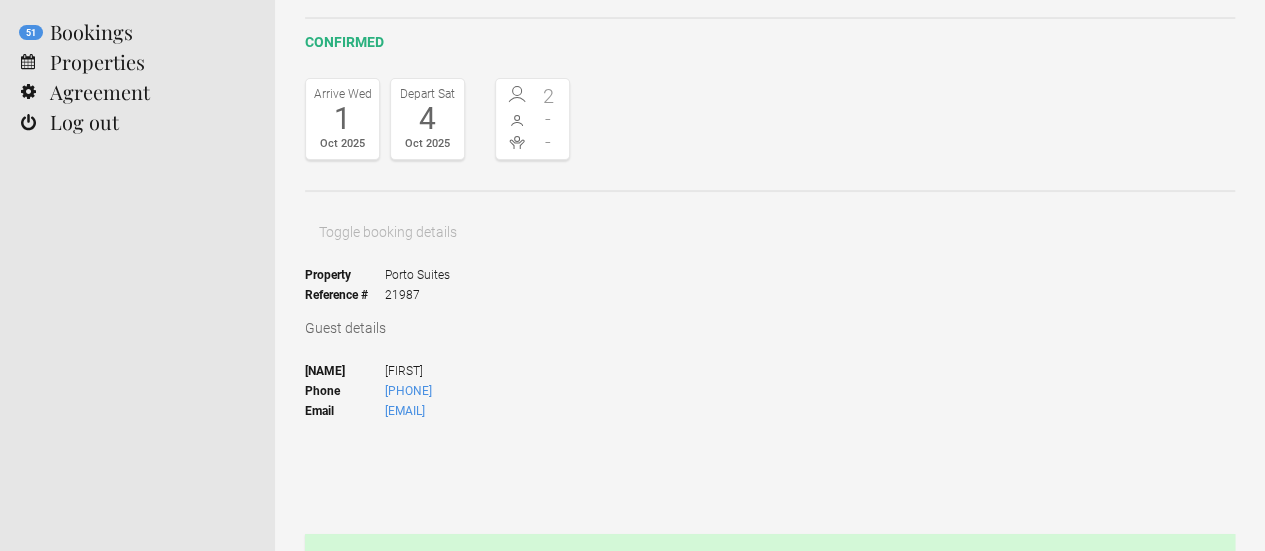 scroll, scrollTop: 154, scrollLeft: 0, axis: vertical 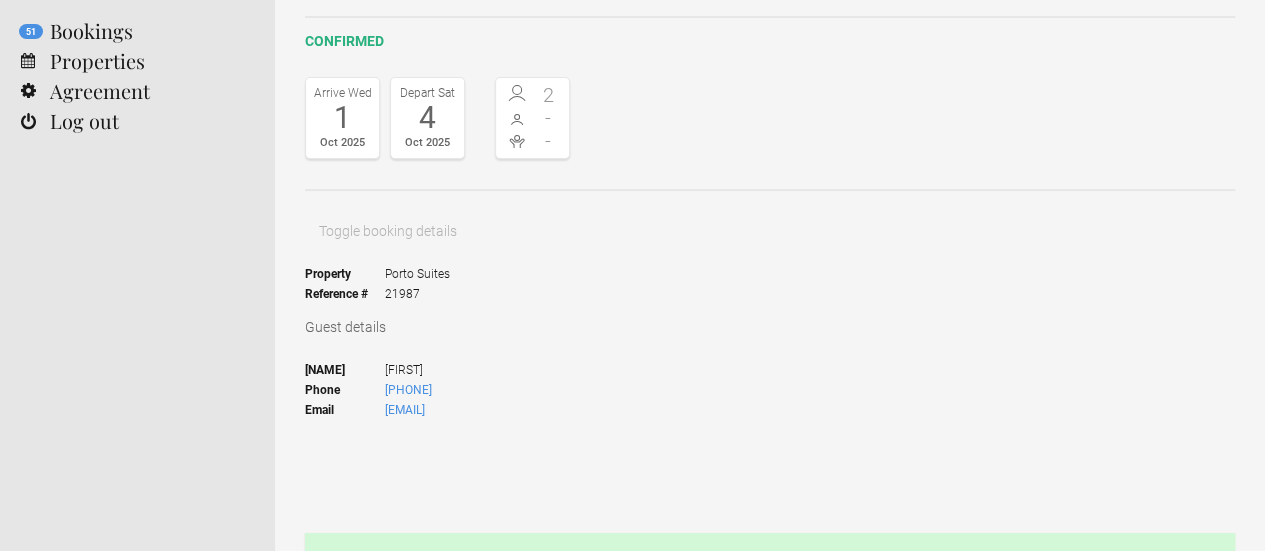 click on "[COMPANY]
[DATE]" at bounding box center (770, 620) 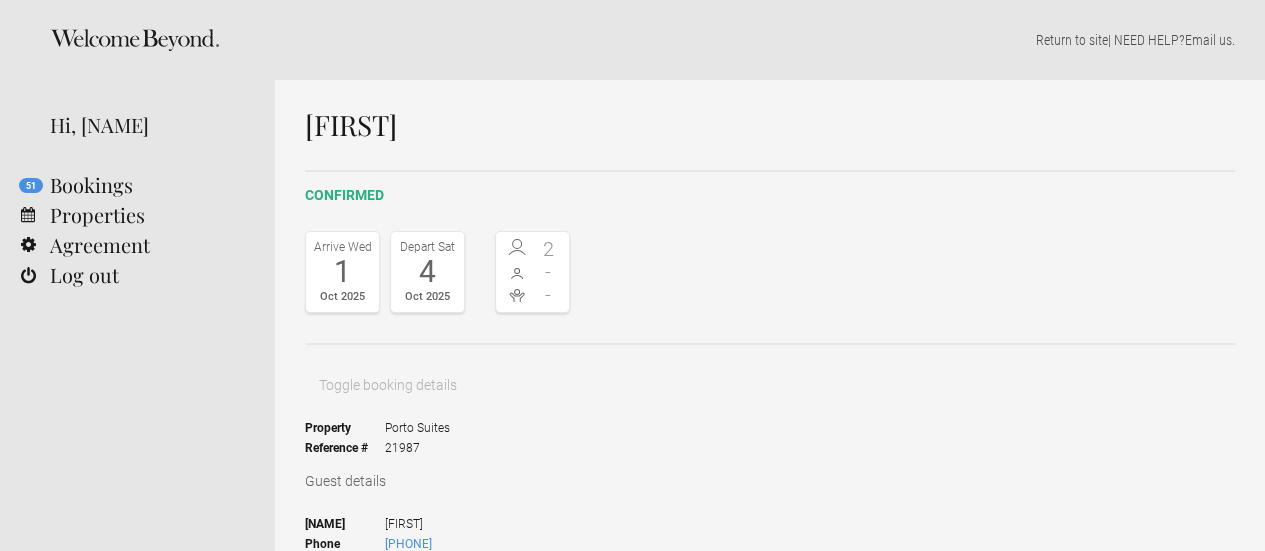 scroll, scrollTop: 117, scrollLeft: 0, axis: vertical 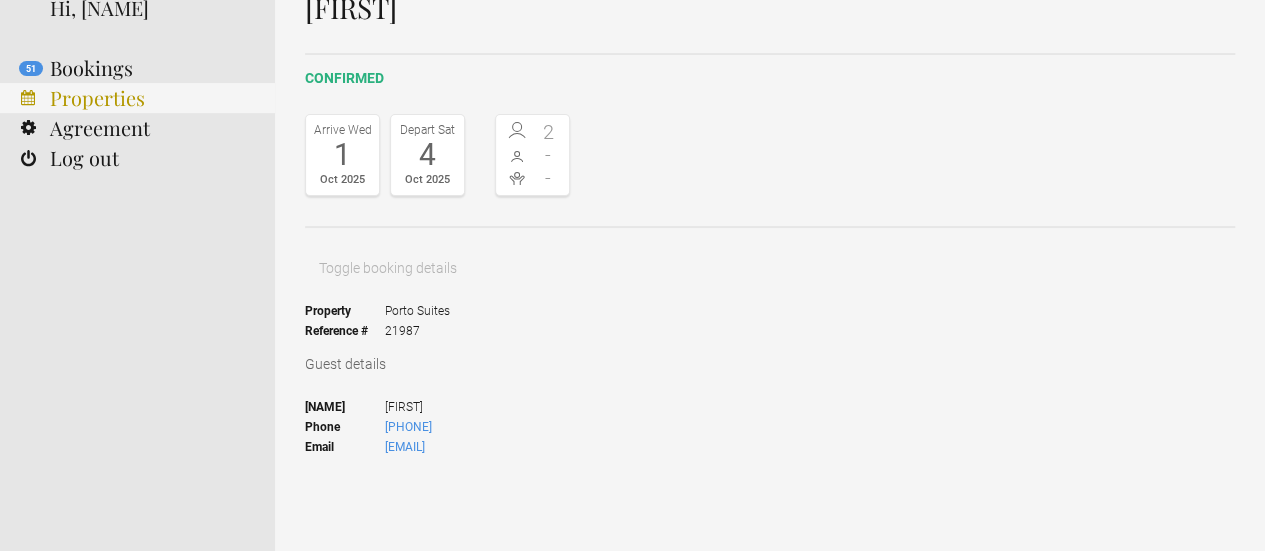 click on "Properties" at bounding box center [137, 98] 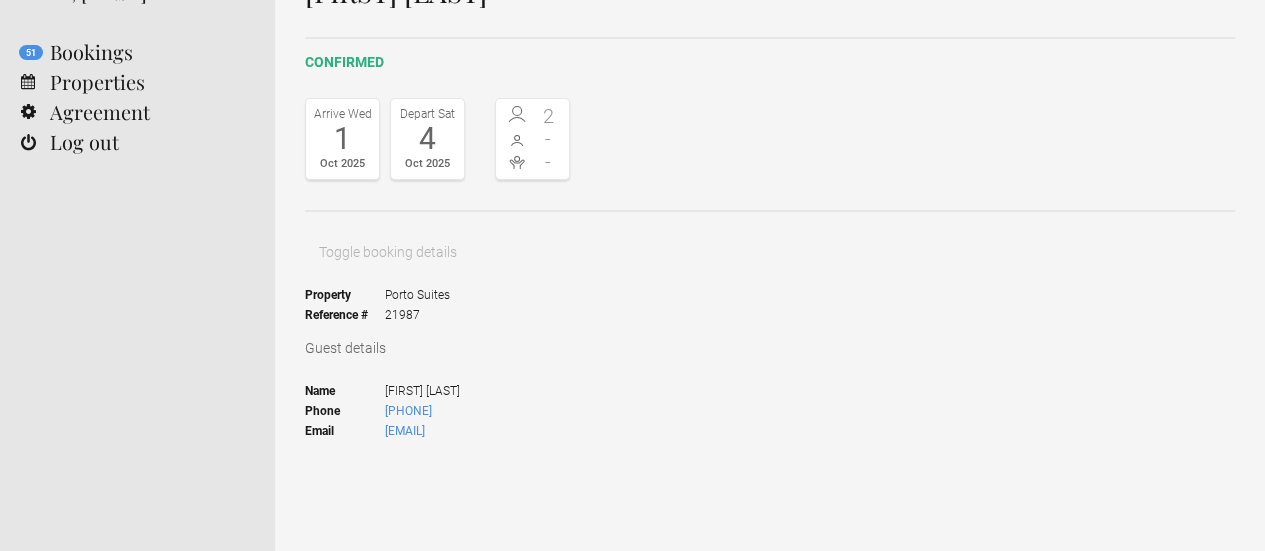 scroll, scrollTop: 0, scrollLeft: 0, axis: both 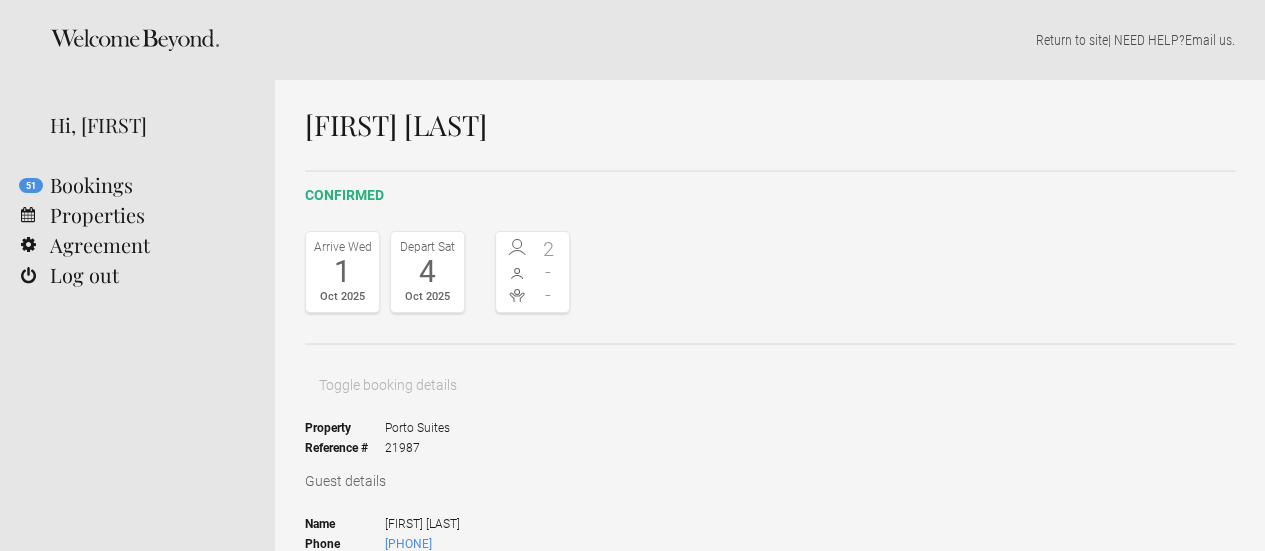 click on "Porto Suites
7 August 2025" at bounding box center (770, 774) 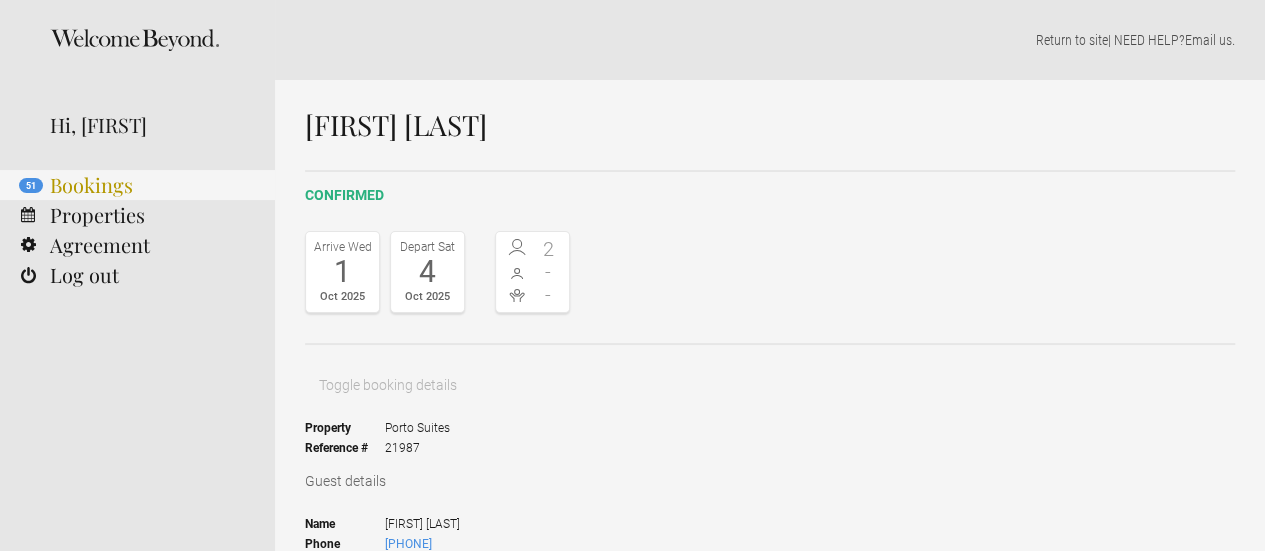 click on "51
Bookings" at bounding box center (137, 185) 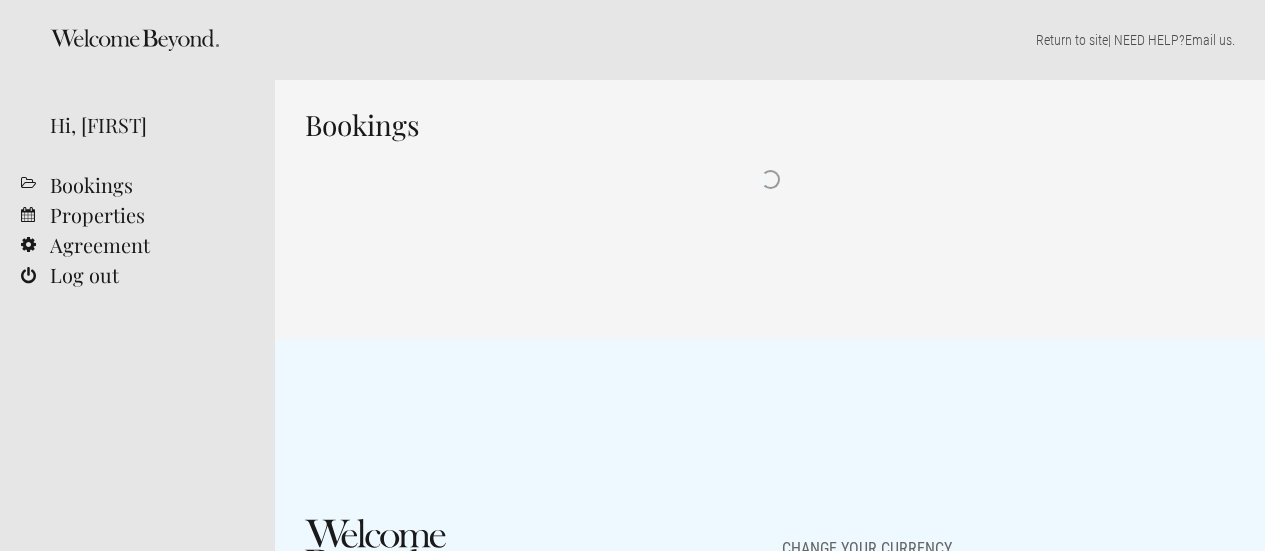 scroll, scrollTop: 0, scrollLeft: 0, axis: both 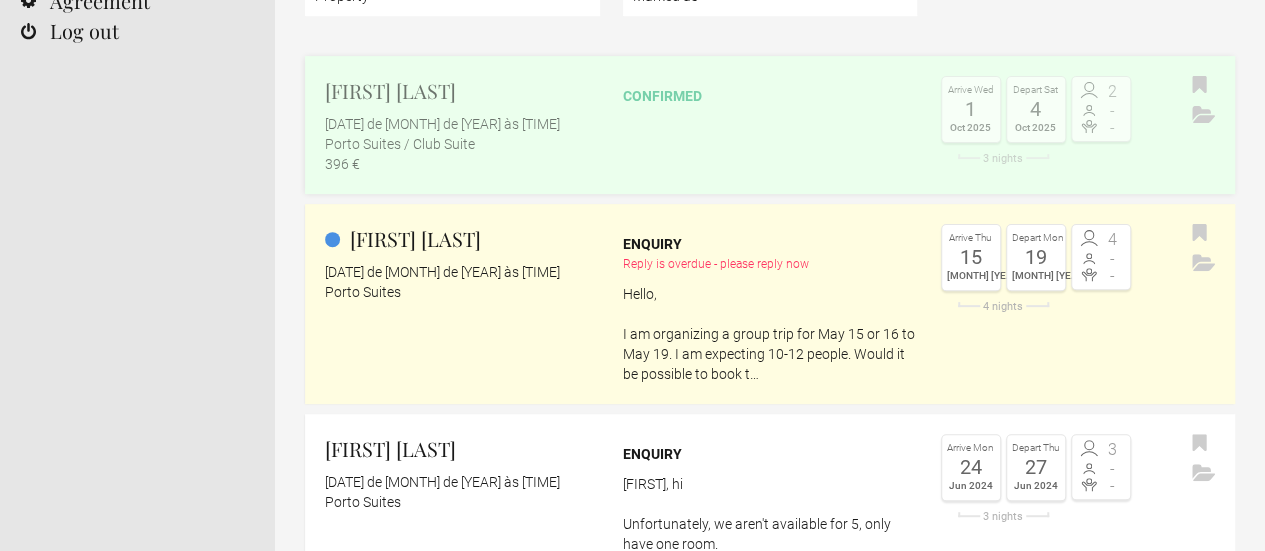 click on "[DATE] de [MONTH] de [YEAR] às [TIME]" at bounding box center (442, 124) 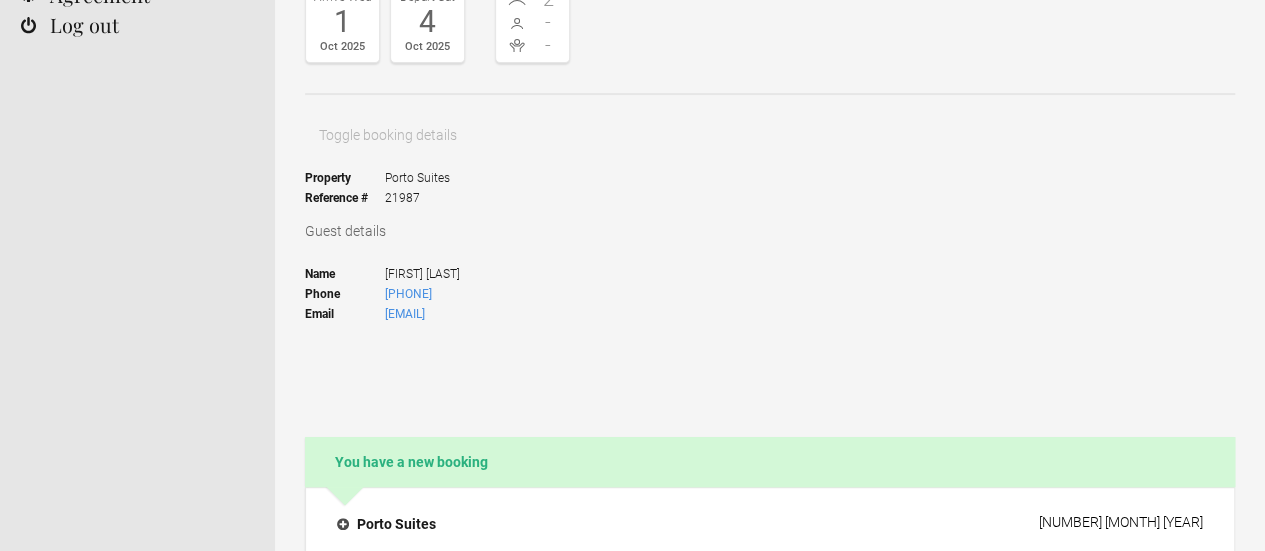 scroll, scrollTop: 250, scrollLeft: 0, axis: vertical 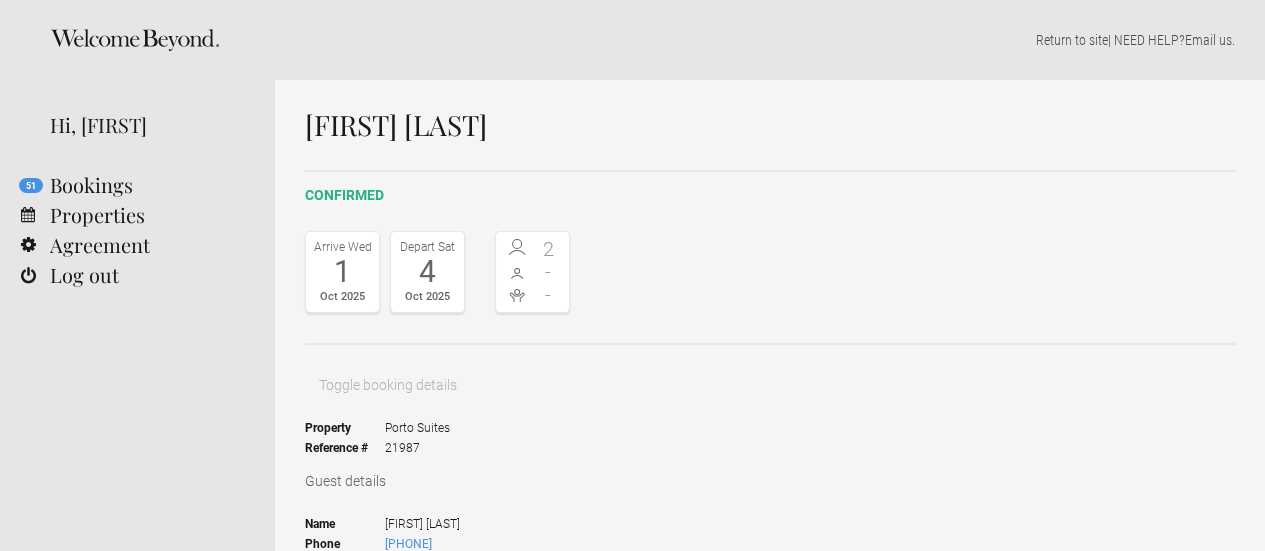 click on "4" at bounding box center (427, 272) 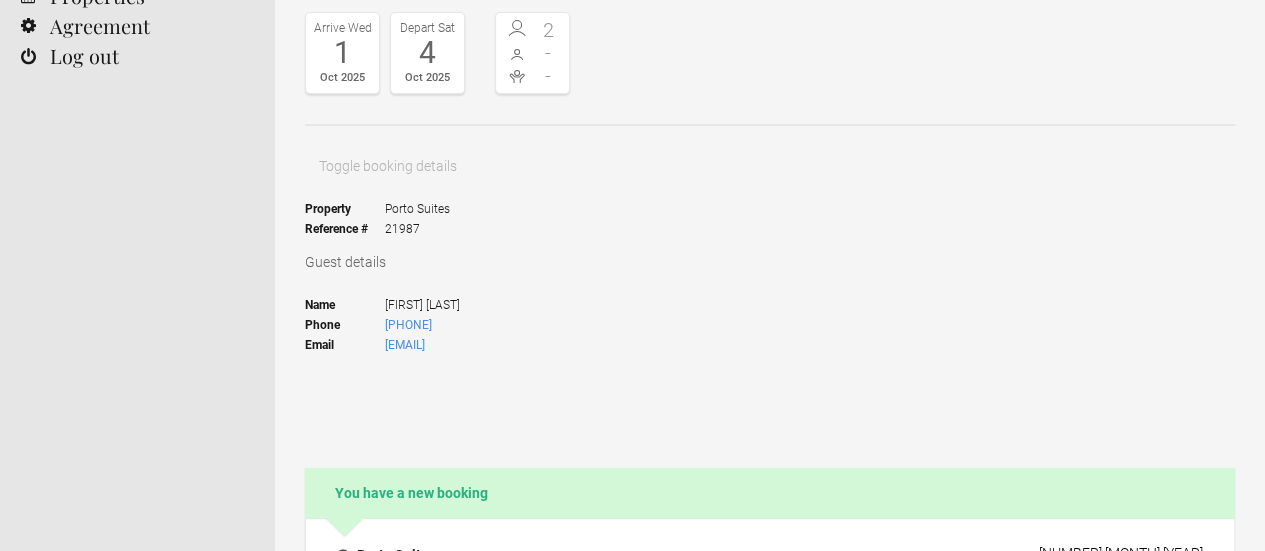 click on "The booking is guaranteed by [FIRST] [LAST]’s credit card. You can view the card details in your vault and charge it according to your payment policy." at bounding box center (770, 647) 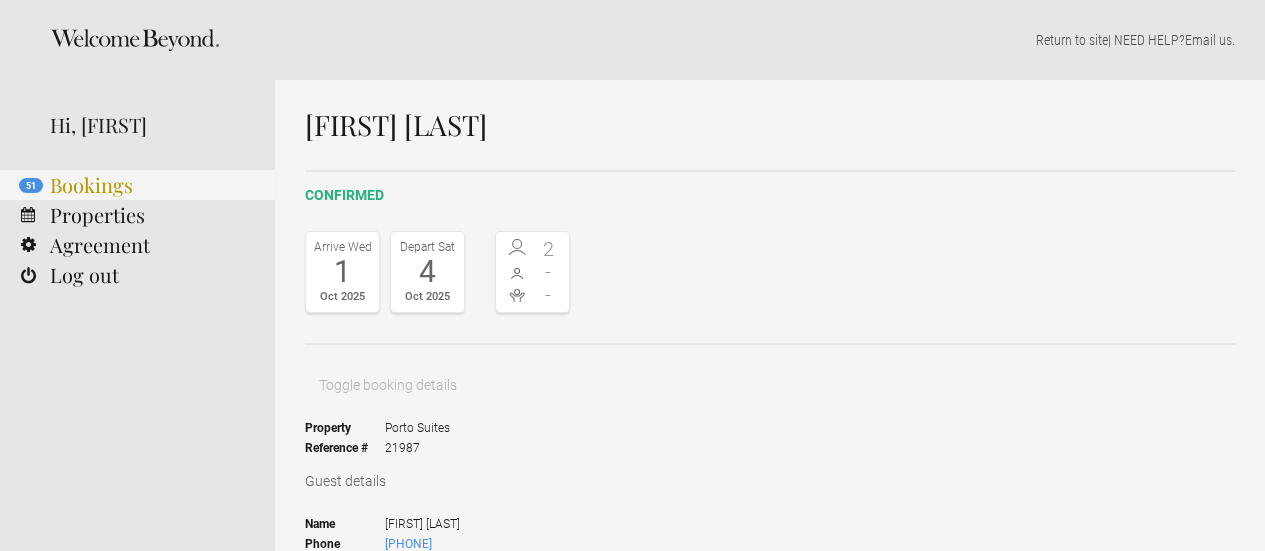 click on "51
Bookings" at bounding box center (137, 185) 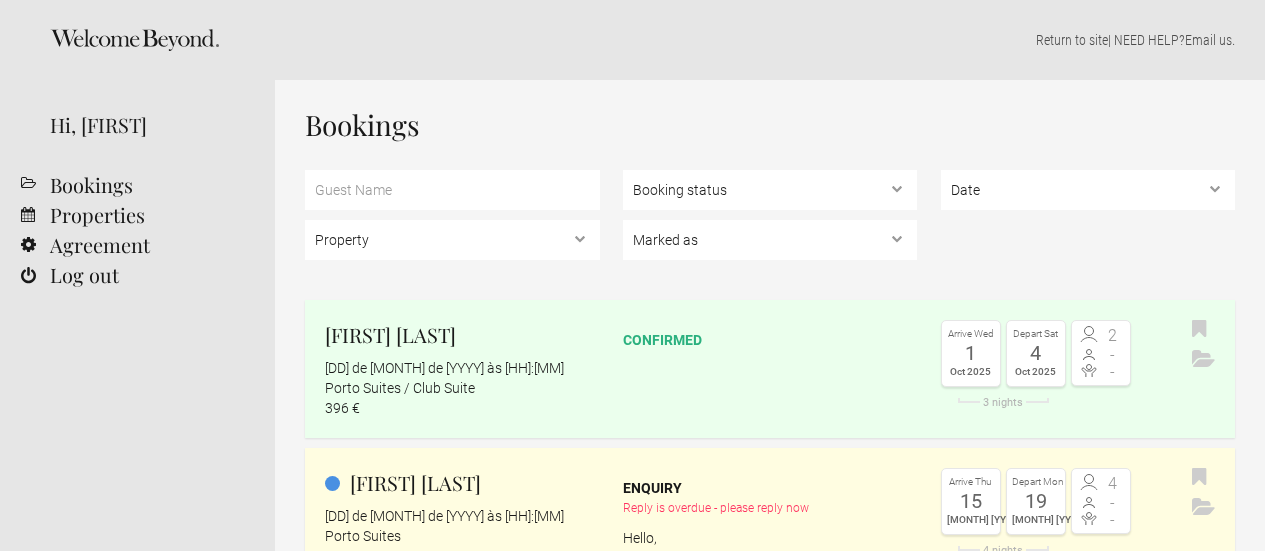 scroll, scrollTop: 0, scrollLeft: 0, axis: both 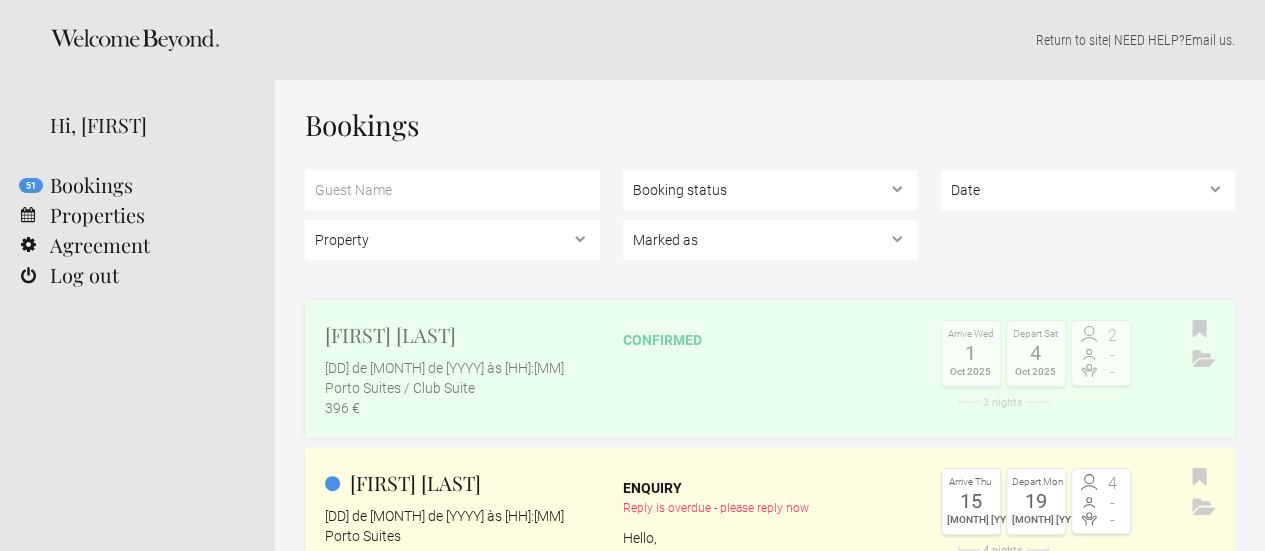 click on "Cosima Huober
7 de agosto de 2025 às 18:49
Porto Suites / Club Suite
396 €
confirmed
Arrive Wed
1
Oct 2025
Depart Sat
4
Oct 2025
3 nights
2
-
-" at bounding box center [770, 369] 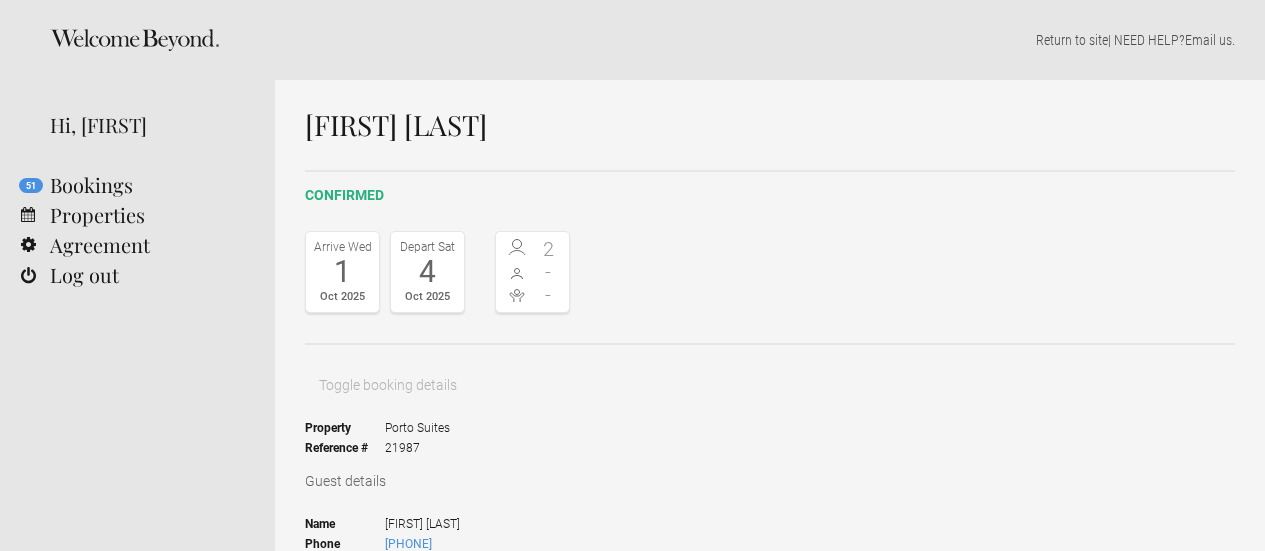 scroll, scrollTop: 0, scrollLeft: 0, axis: both 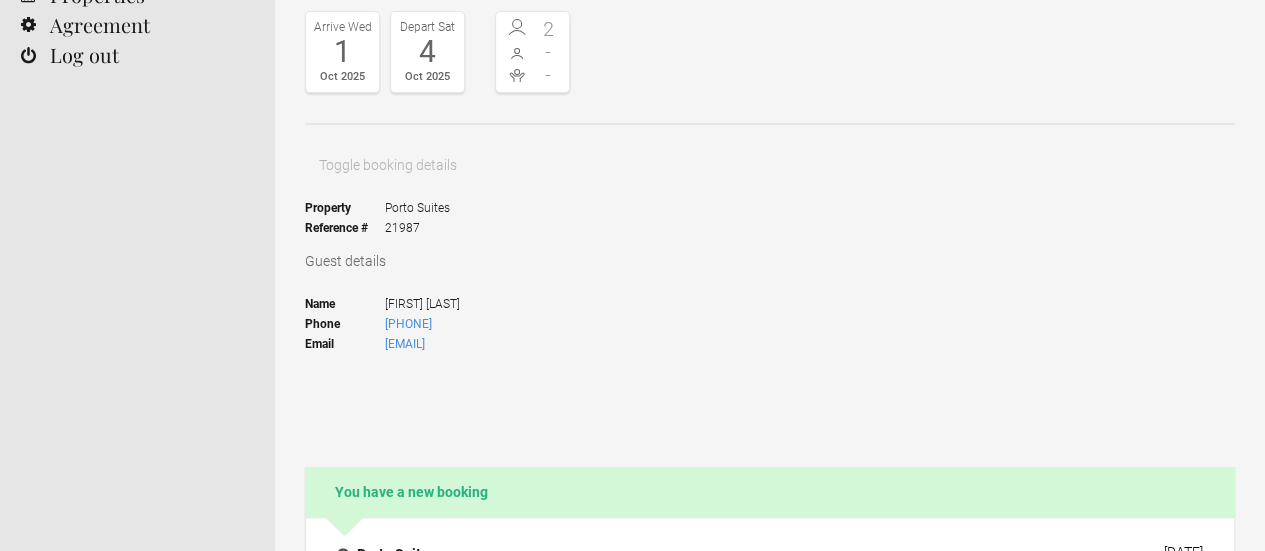 click on "View credit card" at bounding box center (412, 721) 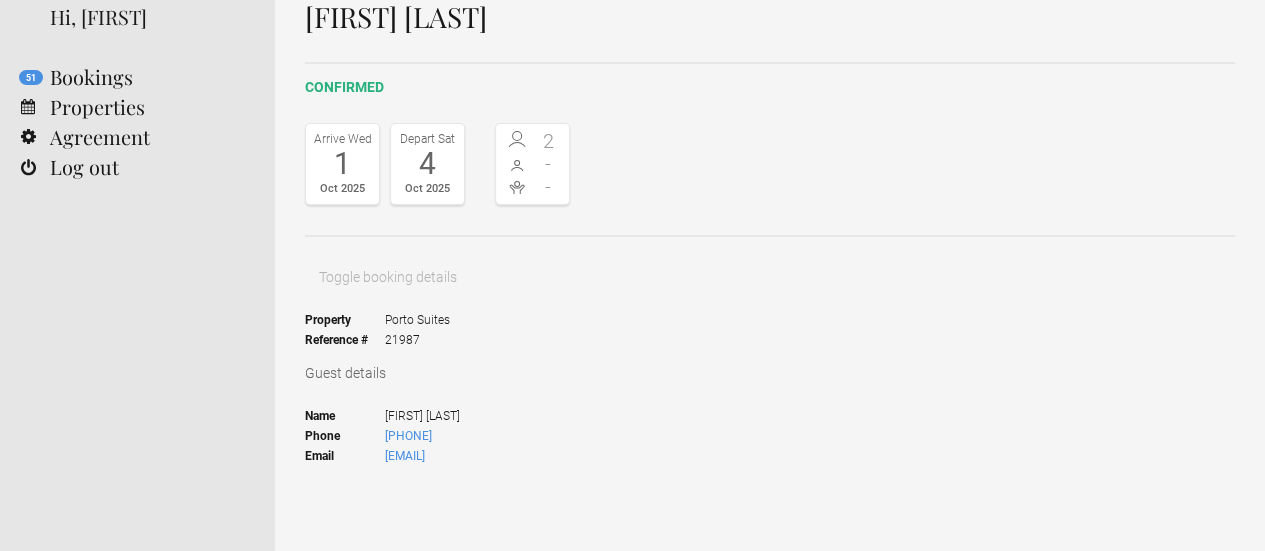scroll, scrollTop: 0, scrollLeft: 0, axis: both 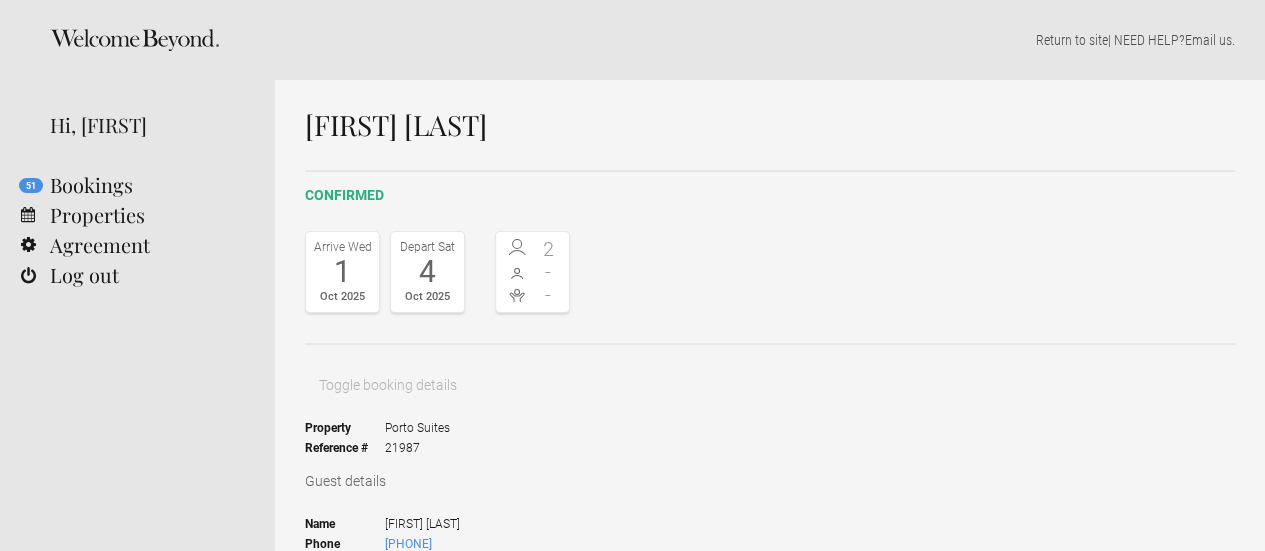click 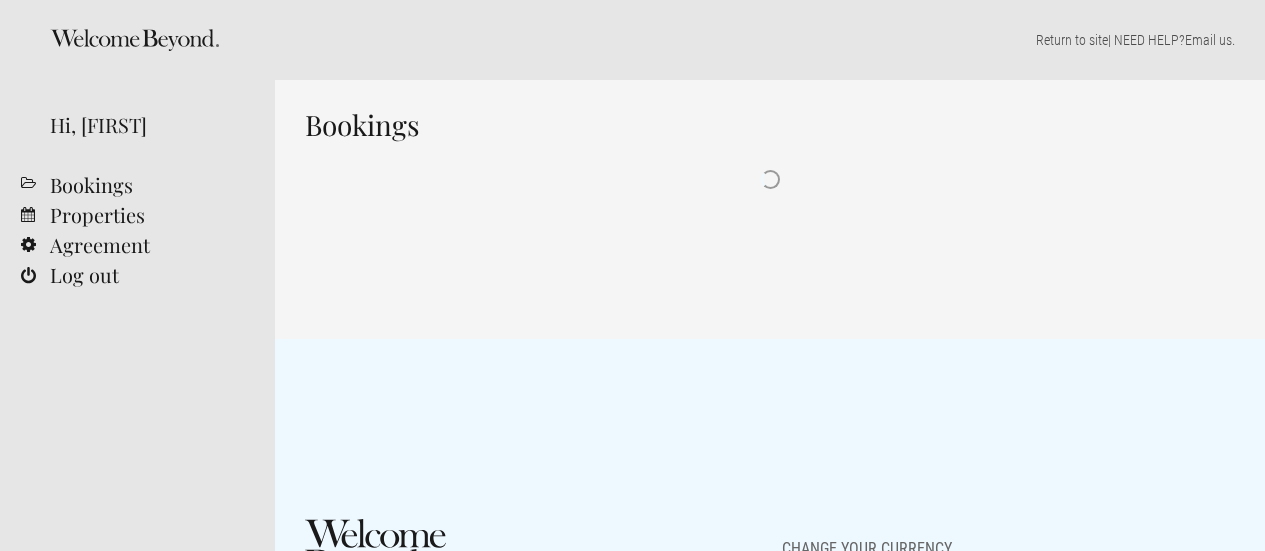 scroll, scrollTop: 0, scrollLeft: 0, axis: both 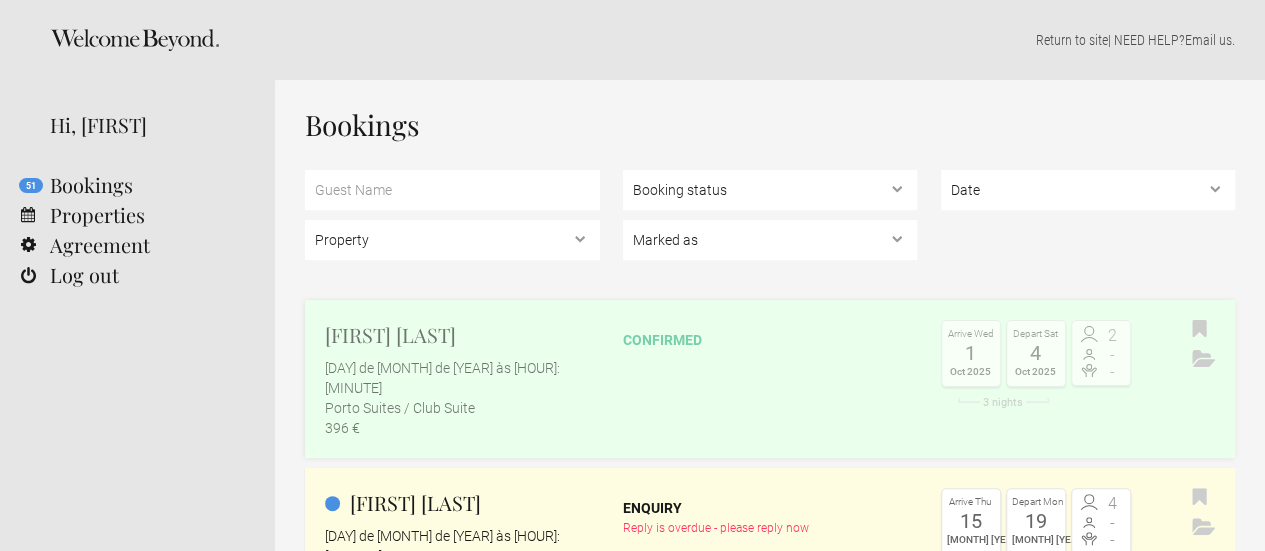click on "[FIRST] [LAST]
[DAY] de [MONTH] de [YEAR] às [HOUR]:[MINUTE]
Porto Suites / Club Suite
396 €" at bounding box center (452, 379) 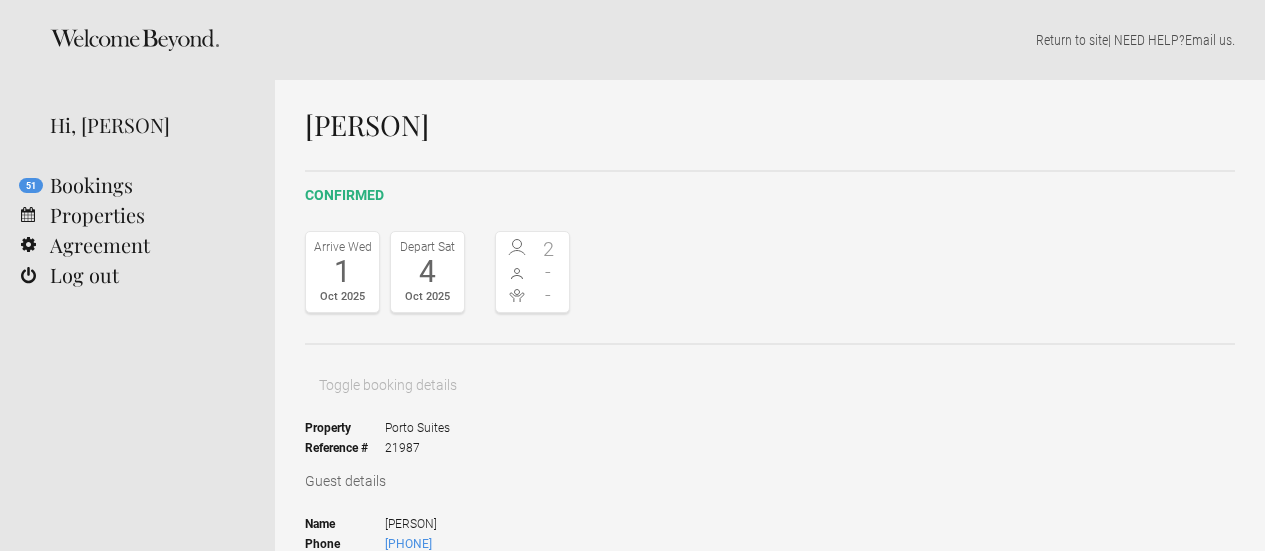 scroll, scrollTop: 0, scrollLeft: 0, axis: both 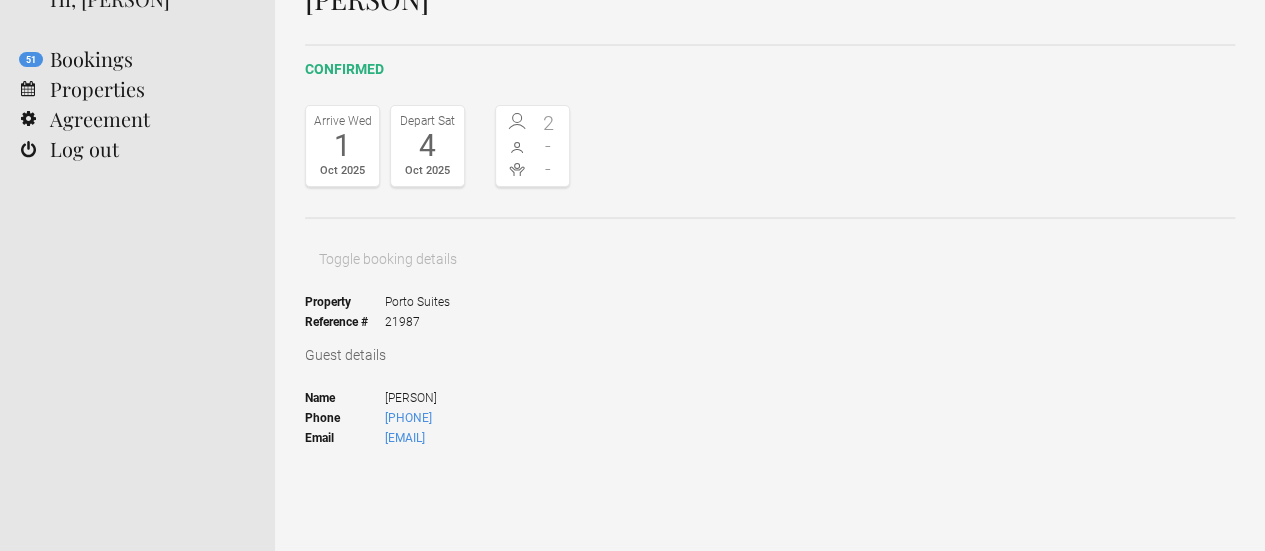 click on "View credit card" at bounding box center [412, 815] 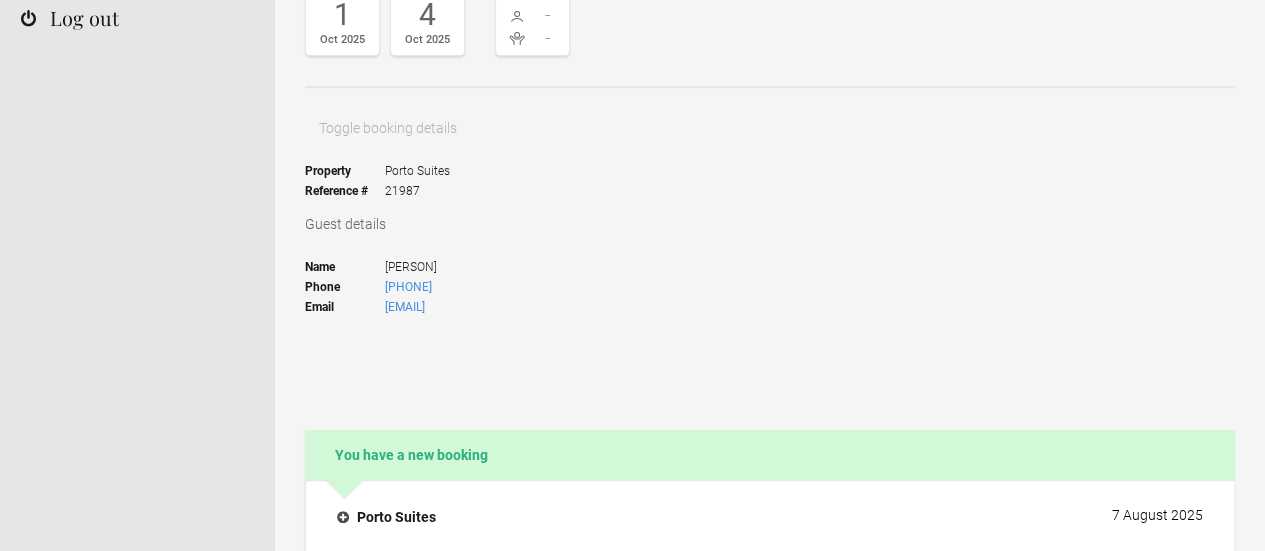 scroll, scrollTop: 0, scrollLeft: 0, axis: both 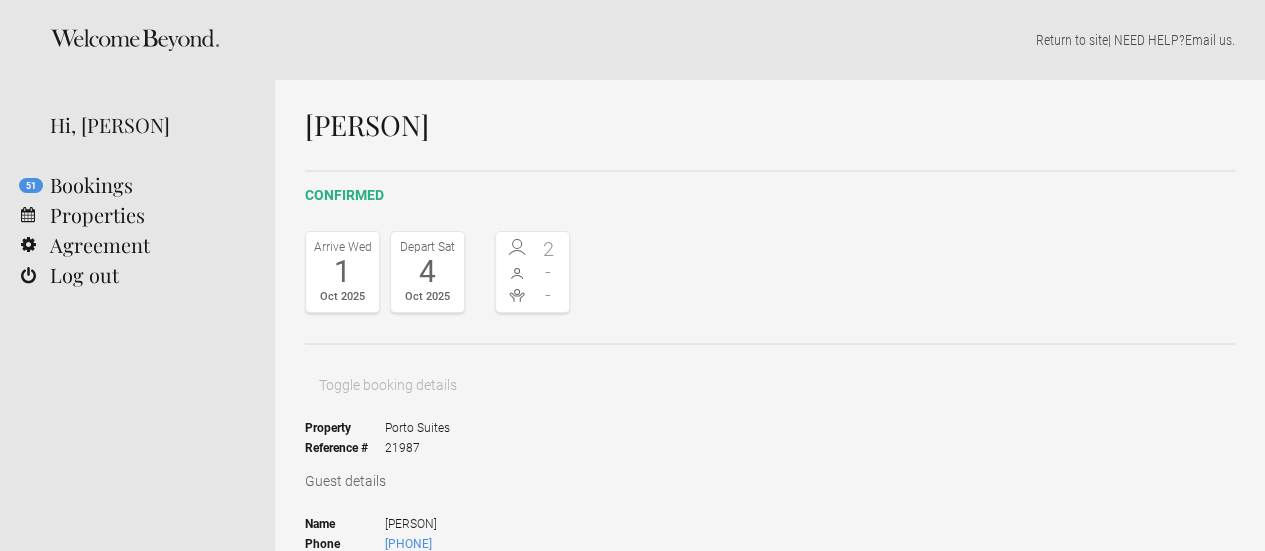 click on "[PERSON]" at bounding box center (770, 125) 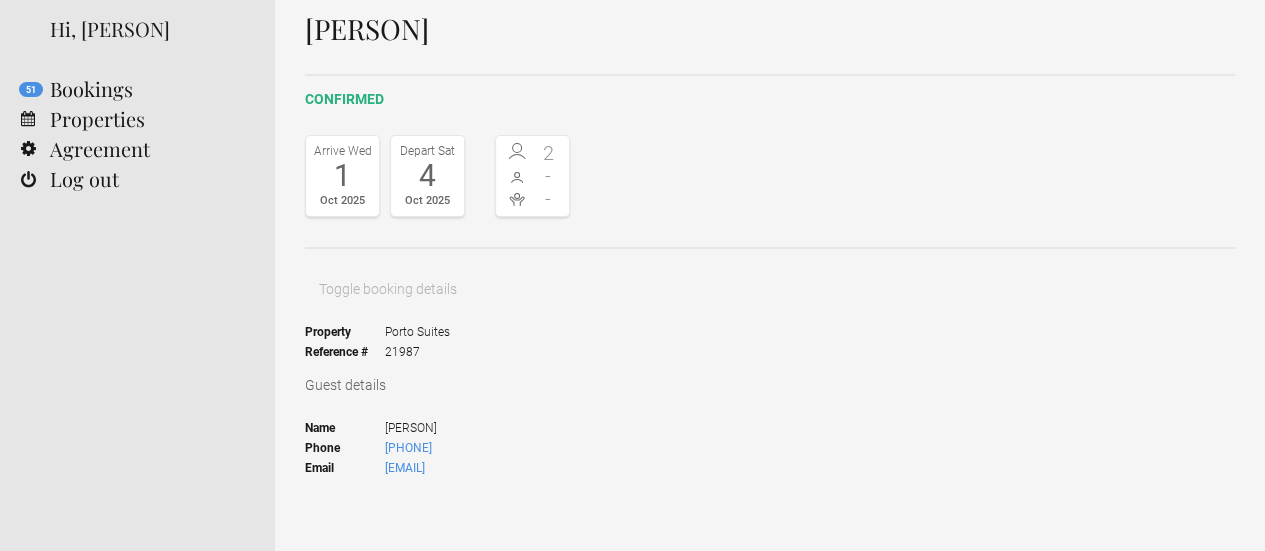 scroll, scrollTop: 0, scrollLeft: 0, axis: both 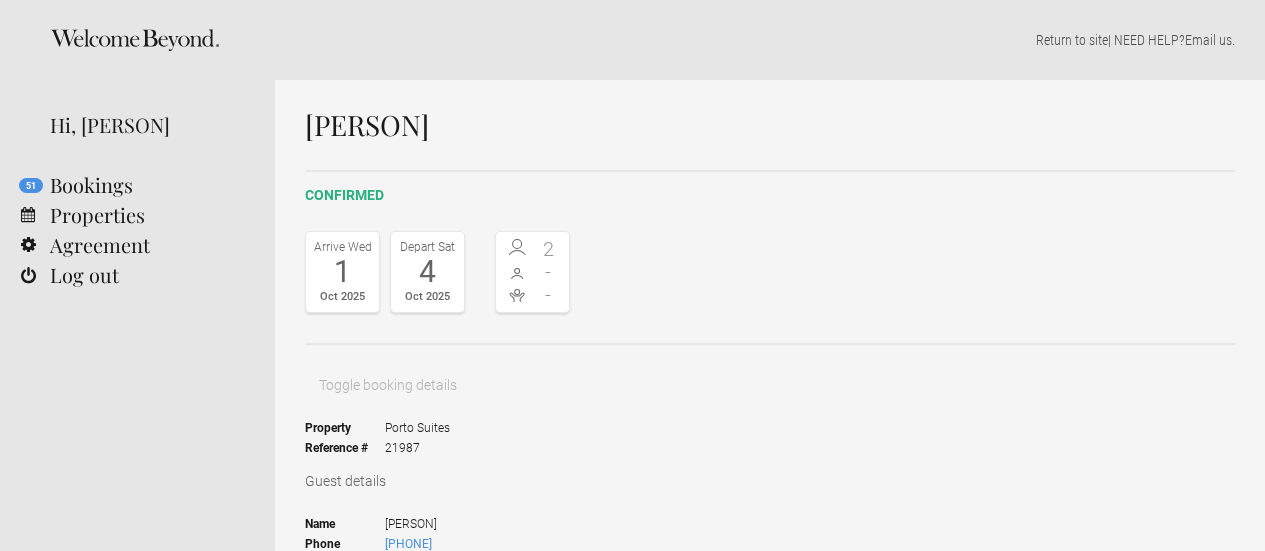click on "The booking is guaranteed by [PERSON]’s credit card. You can view the card details in your vault and charge it according to your payment policy." at bounding box center [770, 866] 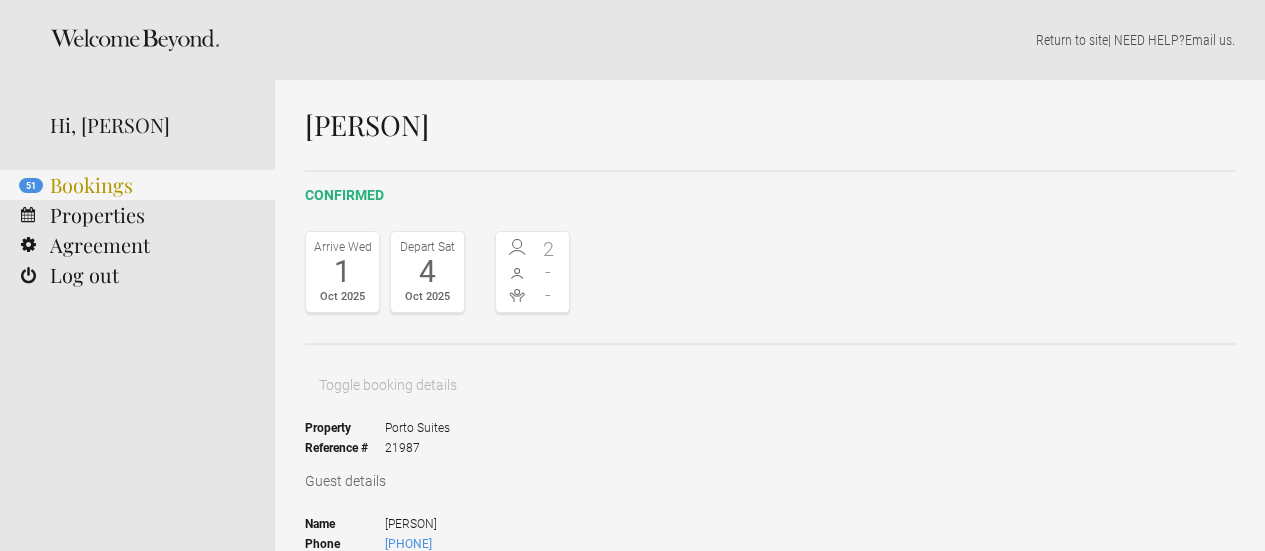 click on "51
Bookings" at bounding box center [137, 185] 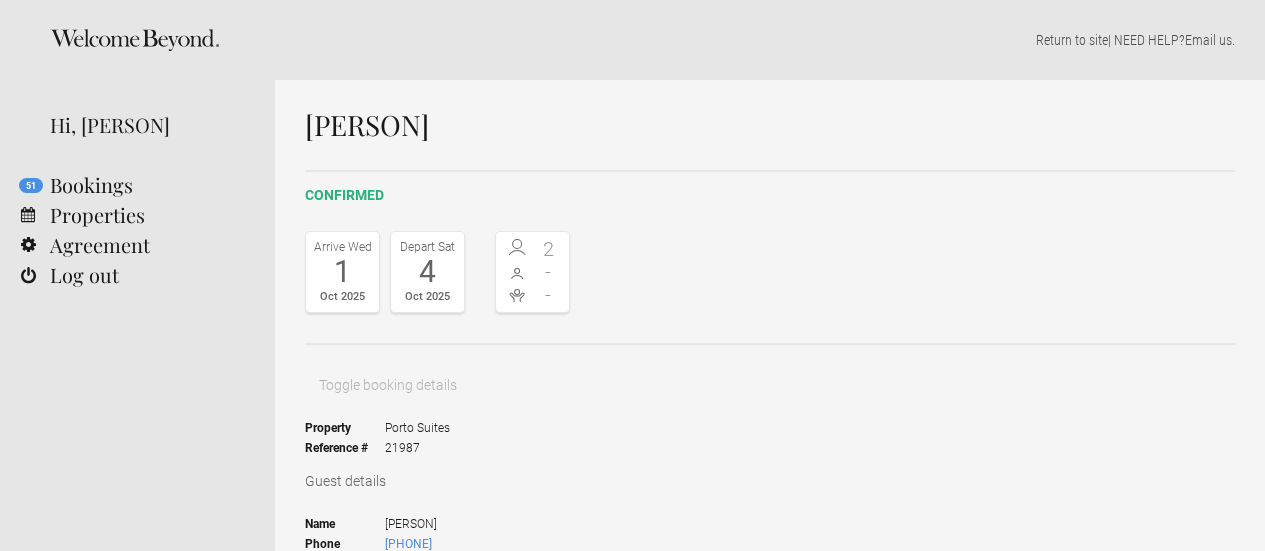 drag, startPoint x: 614, startPoint y: 240, endPoint x: 593, endPoint y: 237, distance: 21.213203 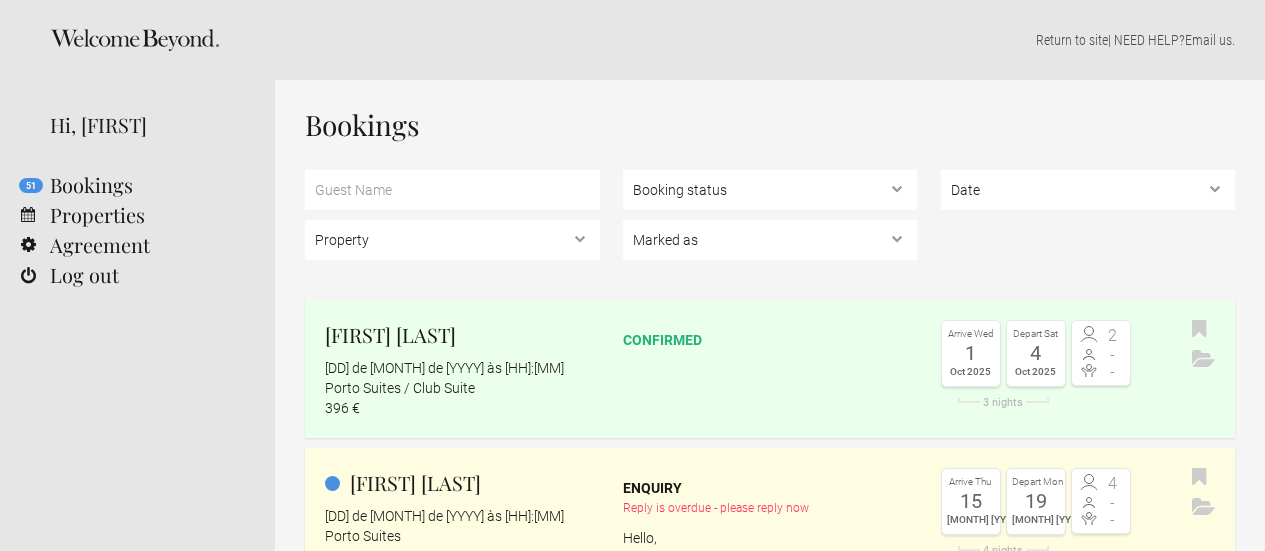 scroll, scrollTop: 0, scrollLeft: 0, axis: both 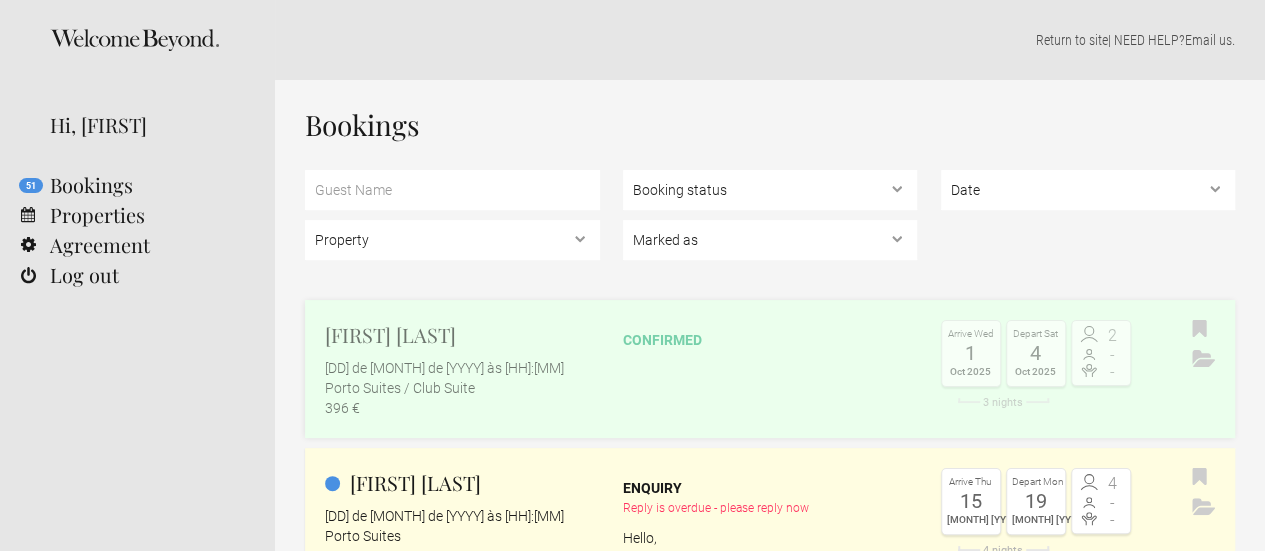 click on "[DD] de [MONTH] de [YYYY] às [HH]:[MM]" at bounding box center [462, 368] 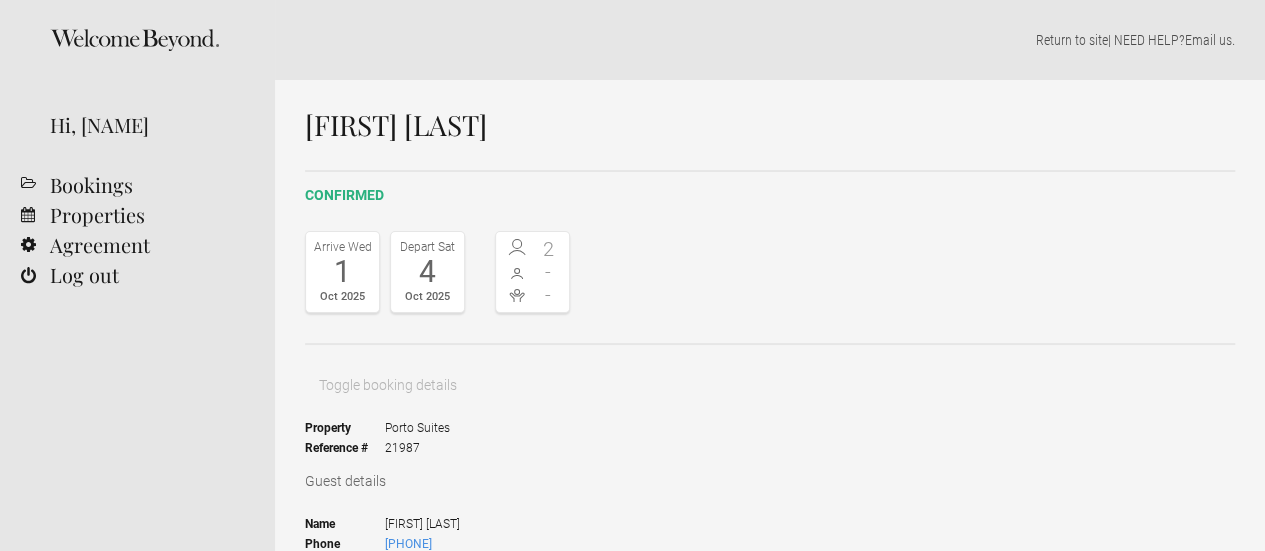 scroll, scrollTop: 218, scrollLeft: 0, axis: vertical 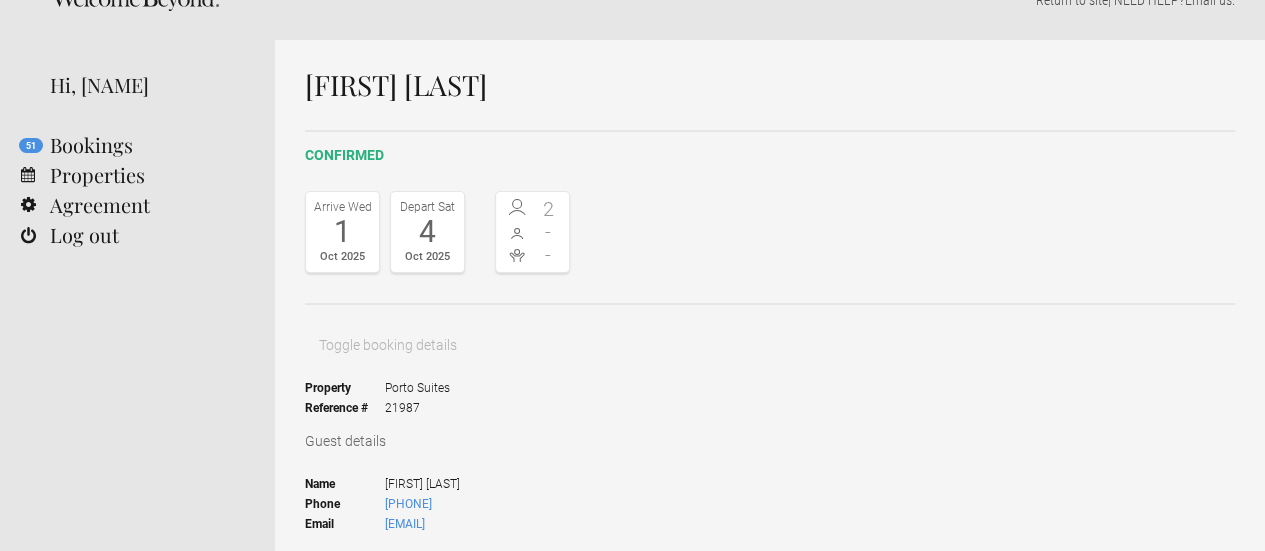 click on "View credit card" at bounding box center (412, 901) 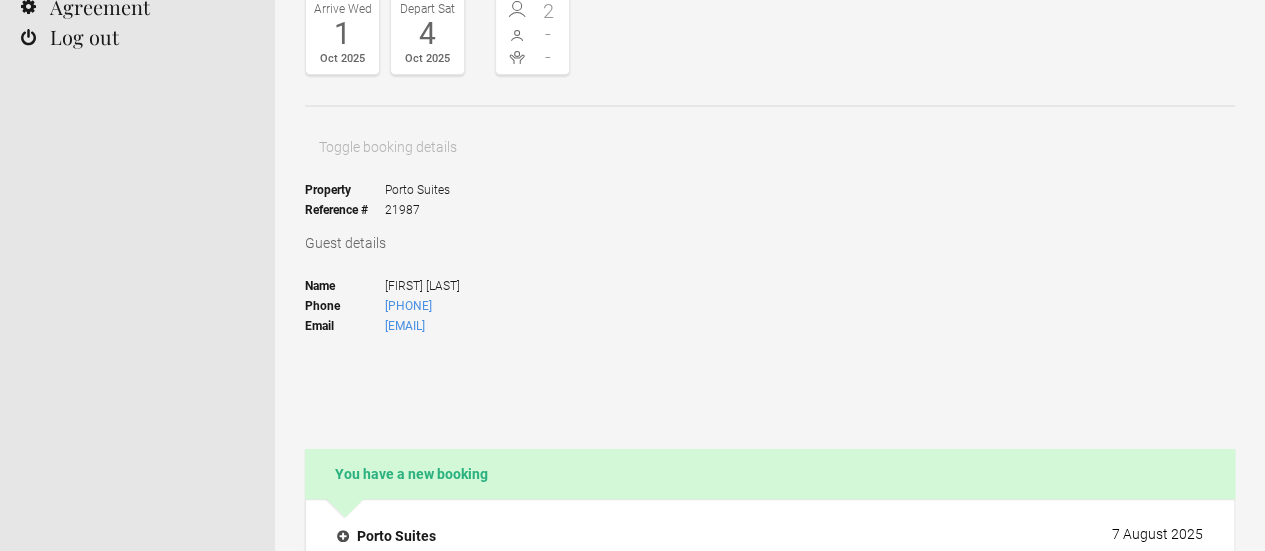 scroll, scrollTop: 0, scrollLeft: 0, axis: both 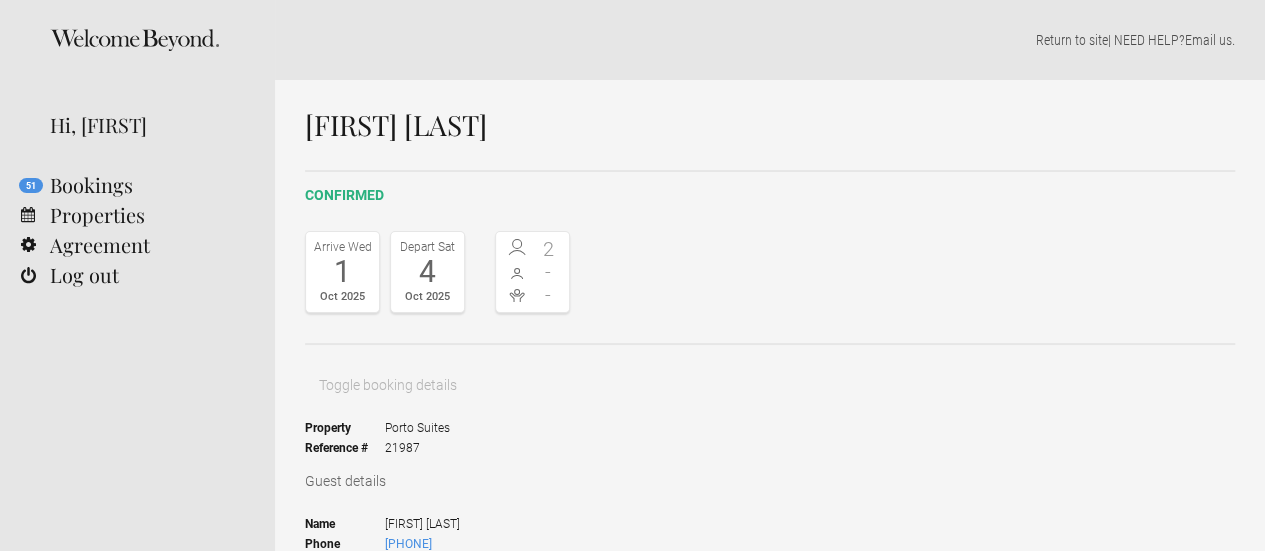 click on "View credit card" at bounding box center [412, 941] 